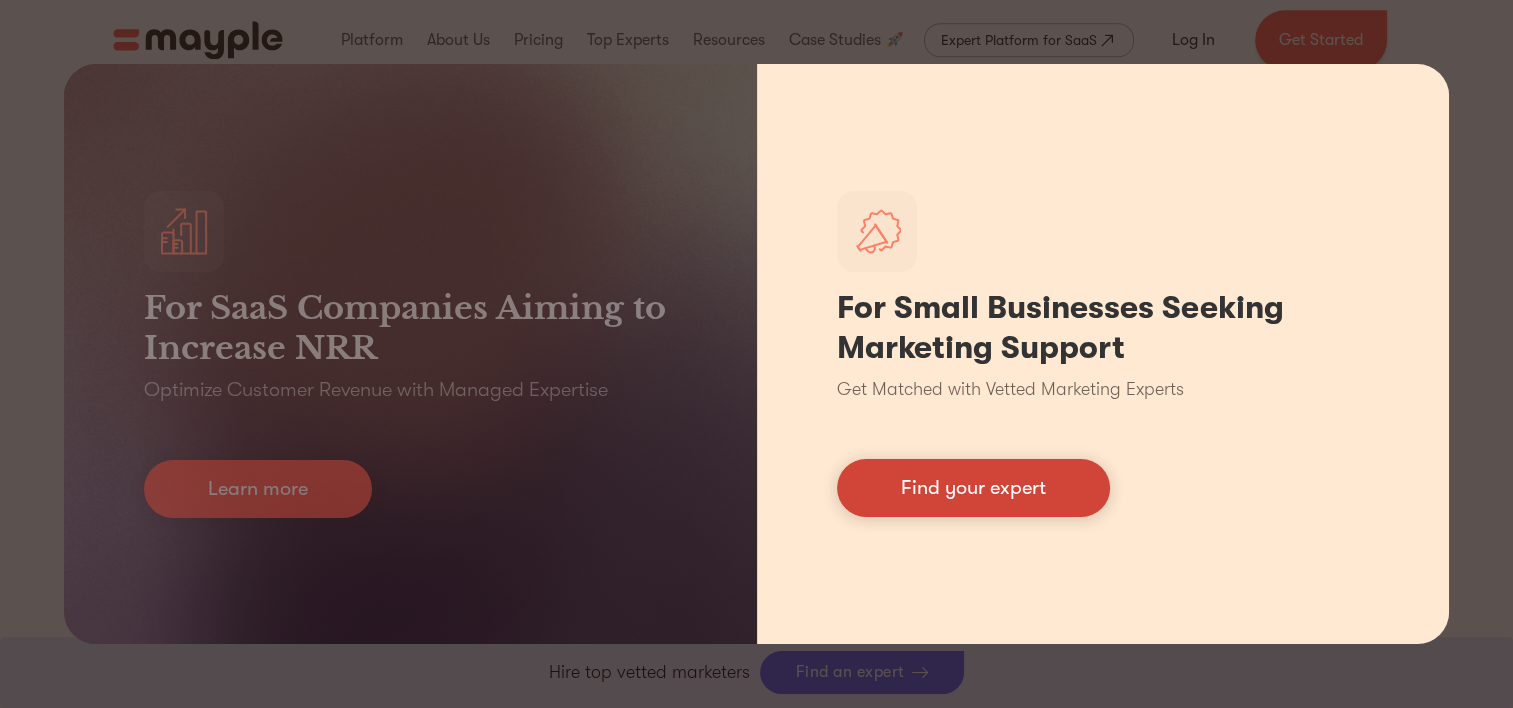 scroll, scrollTop: 9591, scrollLeft: 0, axis: vertical 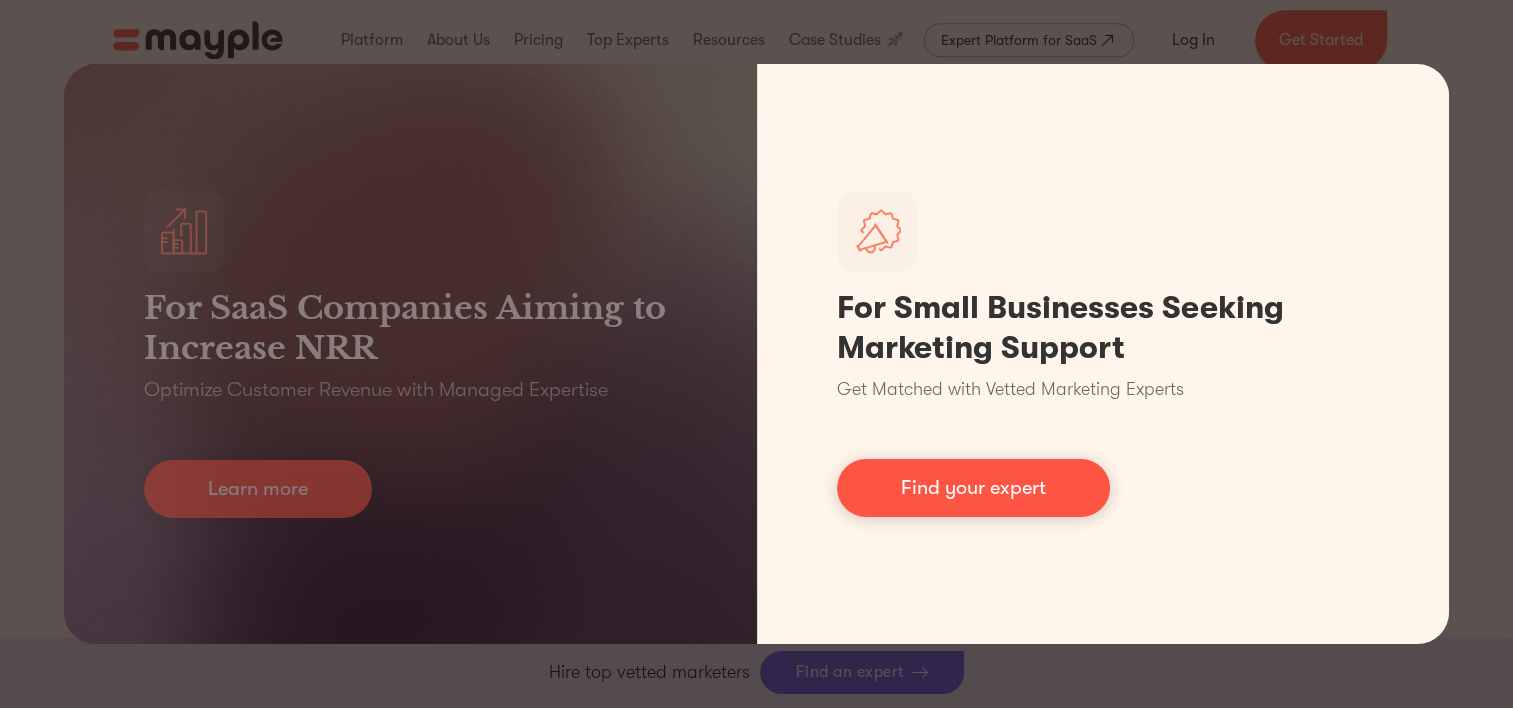 click on "For SaaS Companies Aiming to Increase NRR Optimize Customer Revenue with Managed Expertise Learn more For Small Businesses Seeking Marketing Support Get Matched with Vetted Marketing Experts Find your expert" at bounding box center (756, 354) 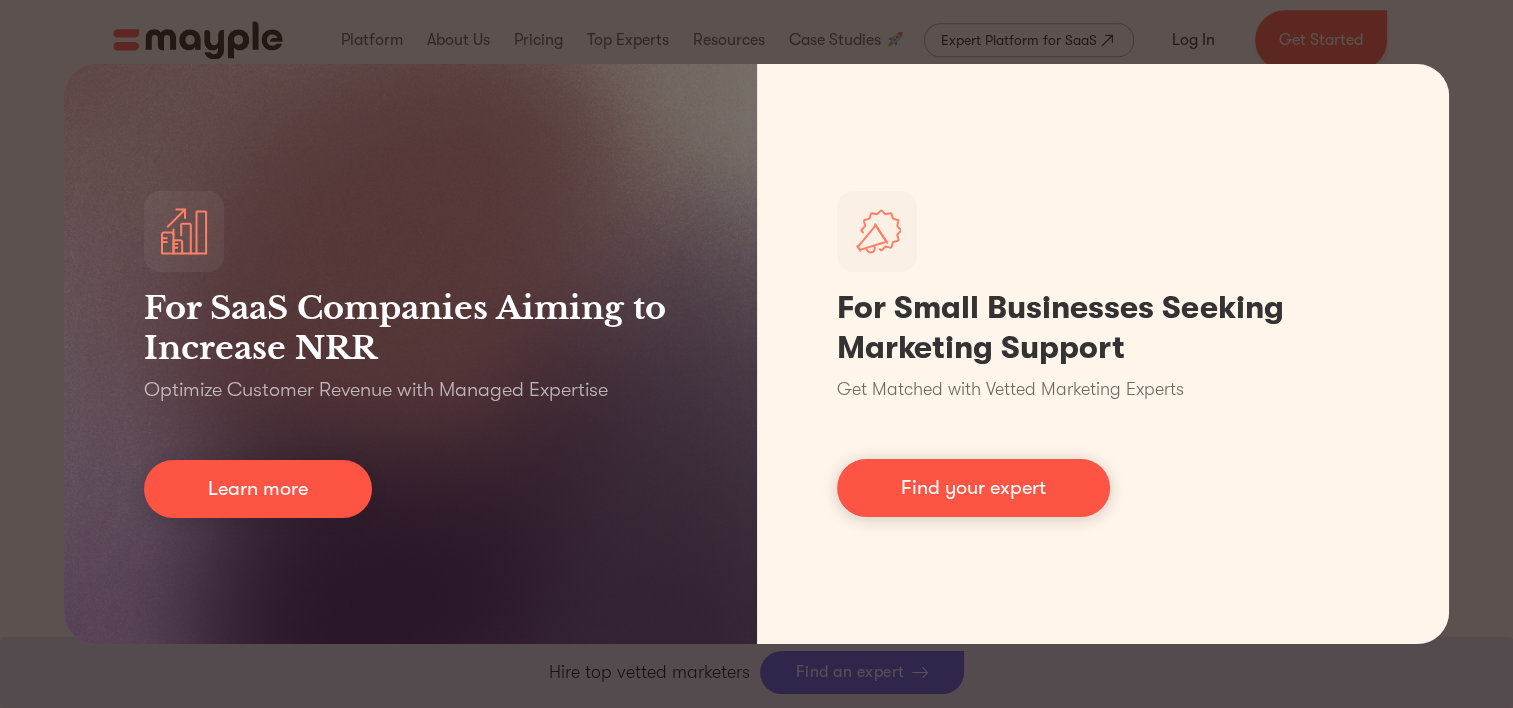 scroll, scrollTop: 0, scrollLeft: 0, axis: both 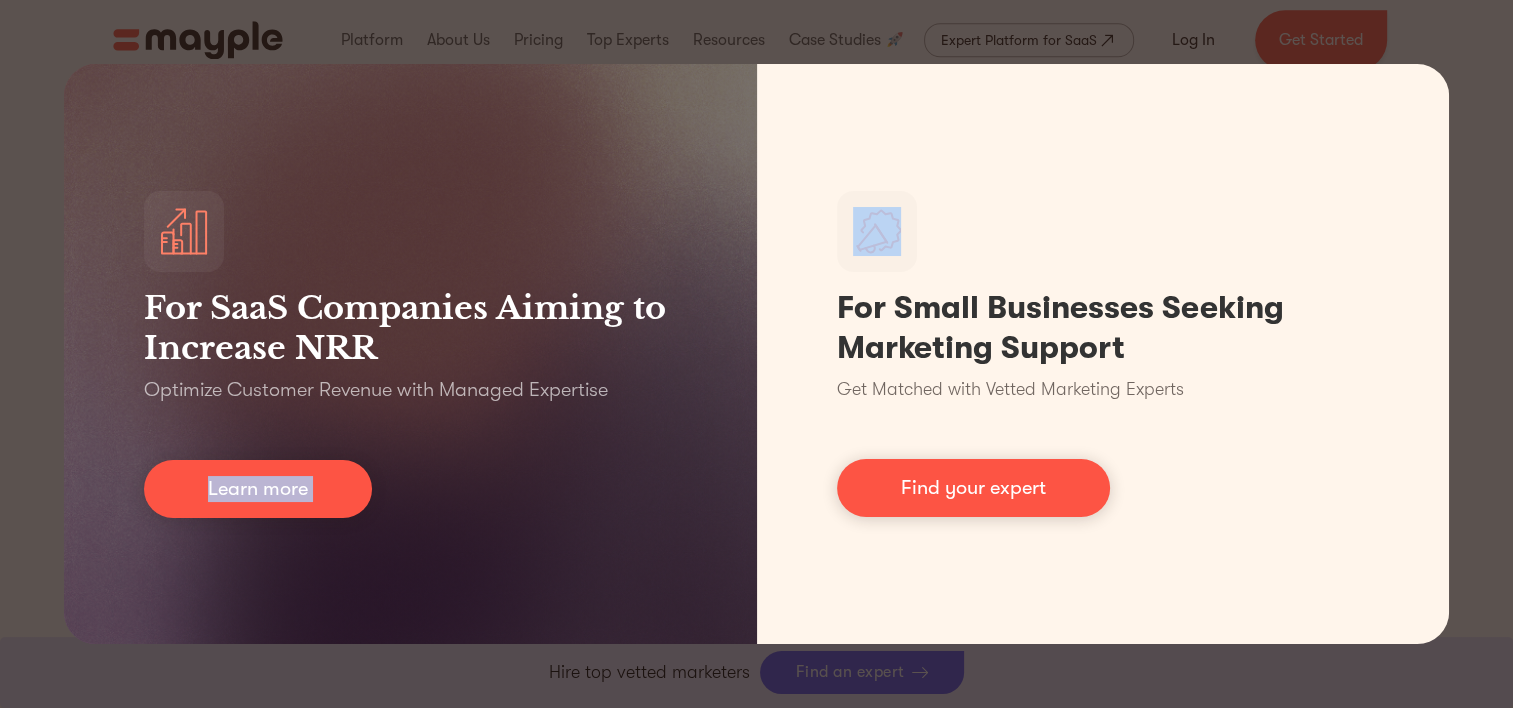 click on "For SaaS Companies Aiming to Increase NRR Optimize Customer Revenue with Managed Expertise Learn more For Small Businesses Seeking Marketing Support Get Matched with Vetted Marketing Experts Find your expert" at bounding box center [756, 354] 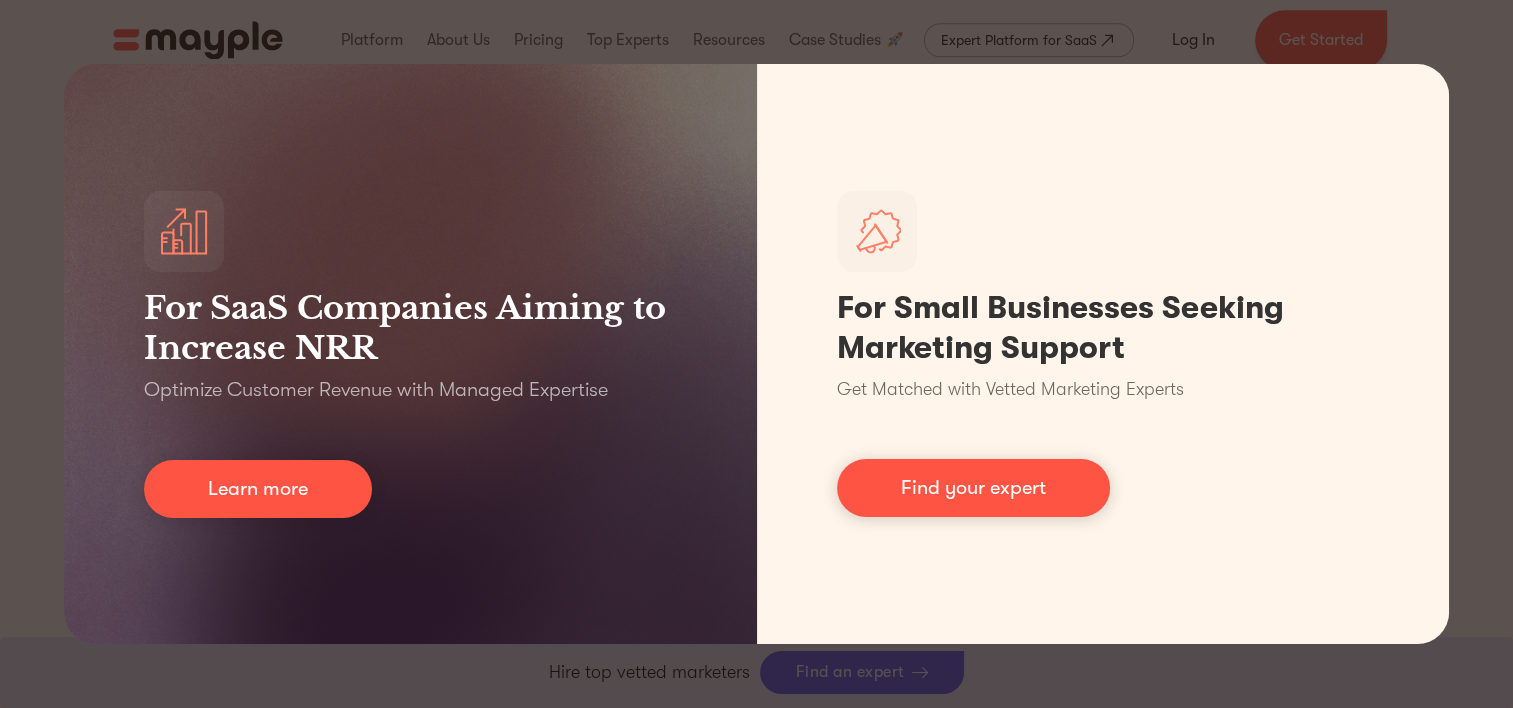 click on "For SaaS Companies Aiming to Increase NRR Optimize Customer Revenue with Managed Expertise Learn more For Small Businesses Seeking Marketing Support Get Matched with Vetted Marketing Experts Find your expert" at bounding box center (756, 354) 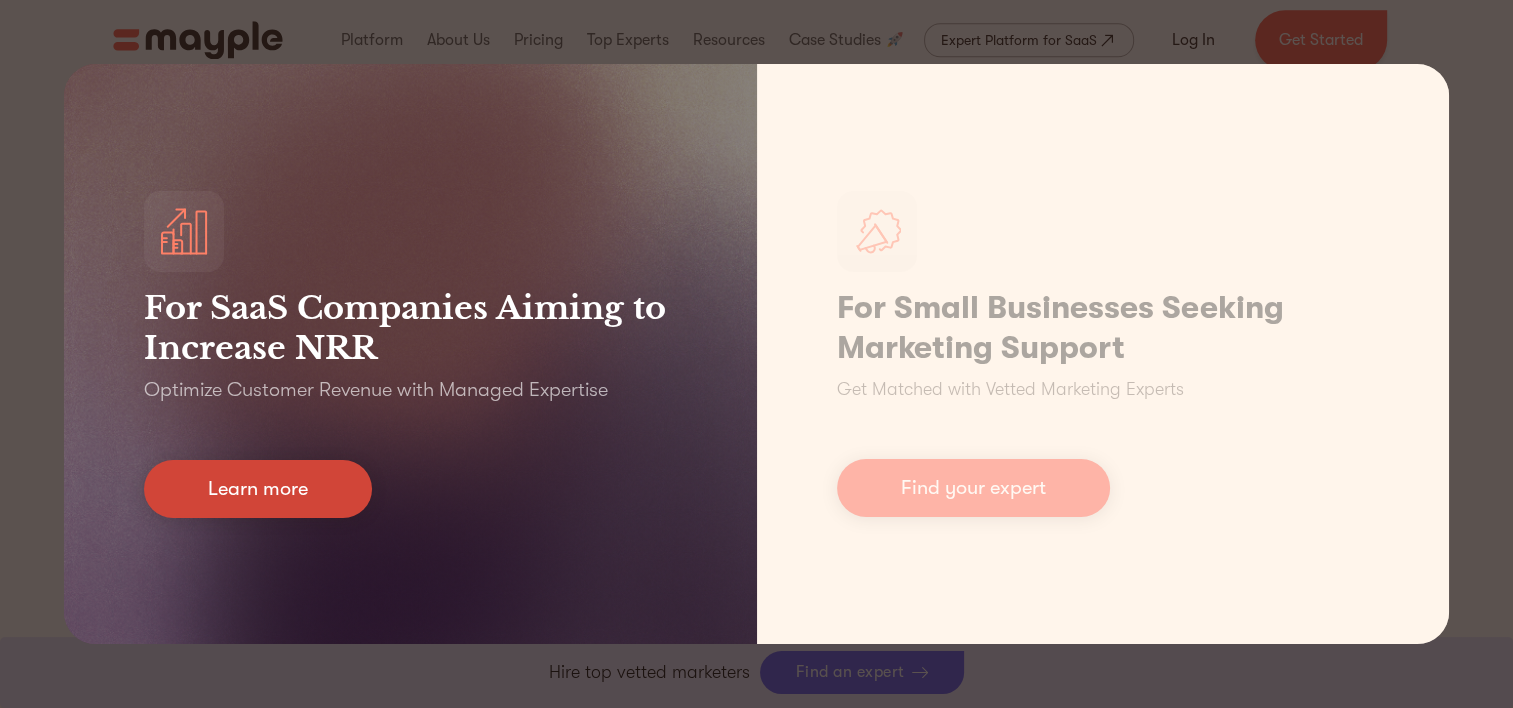 click on "Learn more" at bounding box center [258, 489] 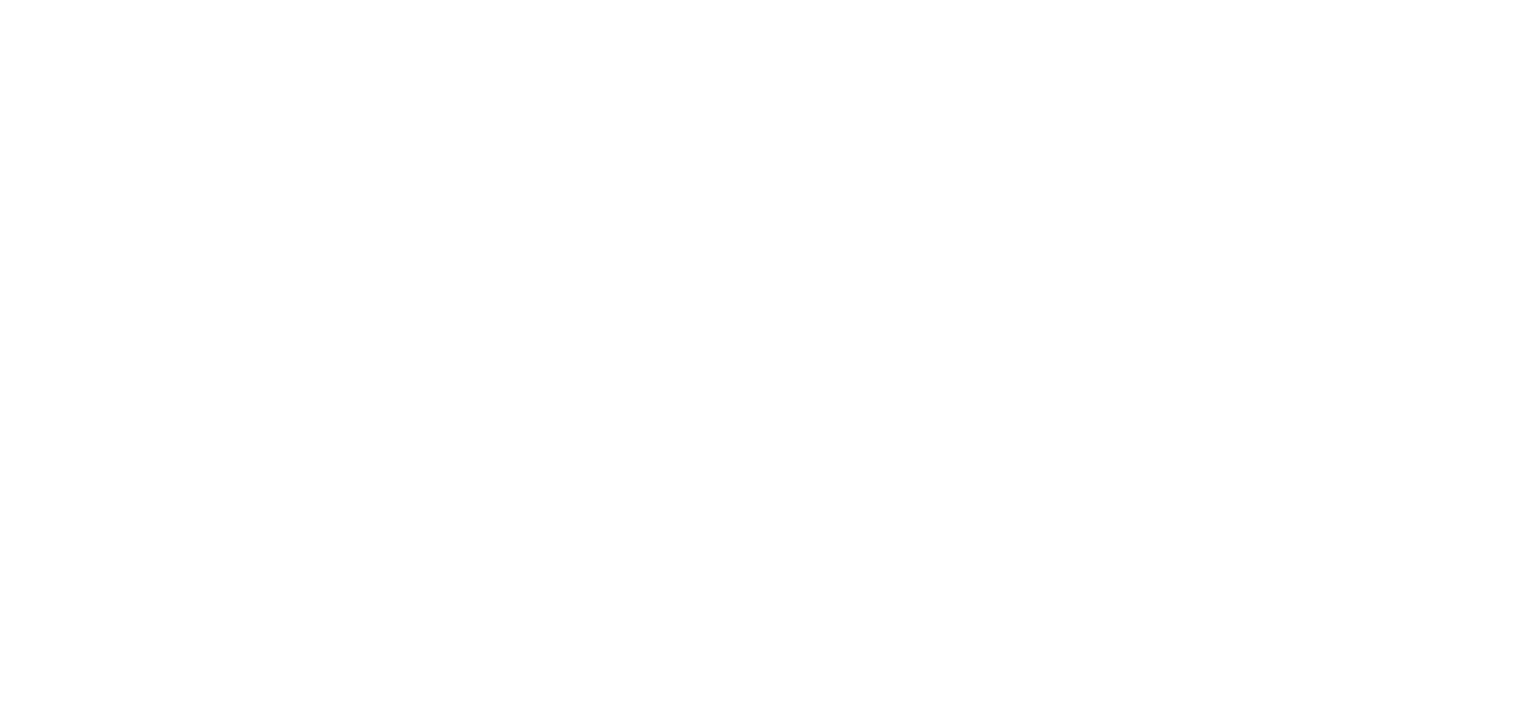 scroll, scrollTop: 0, scrollLeft: 0, axis: both 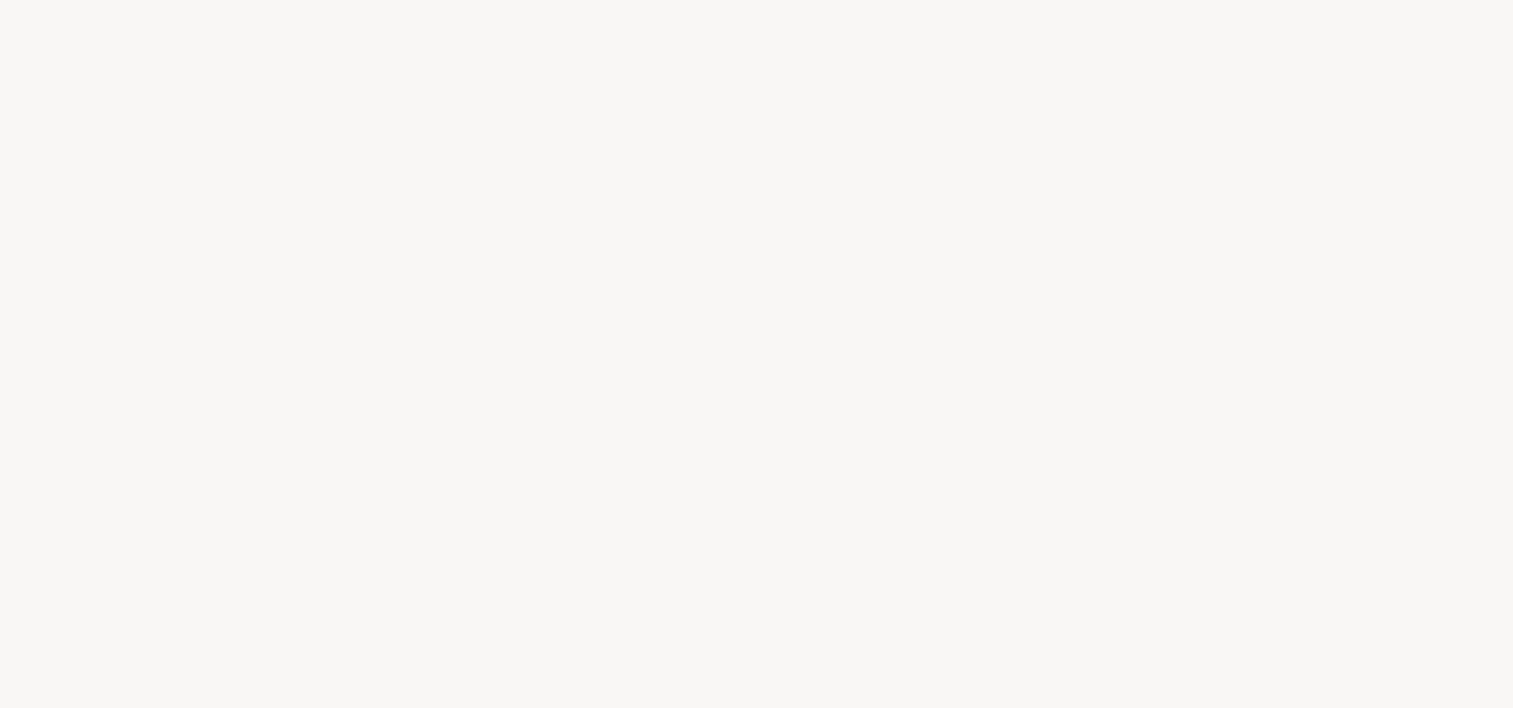 click at bounding box center (756, 354) 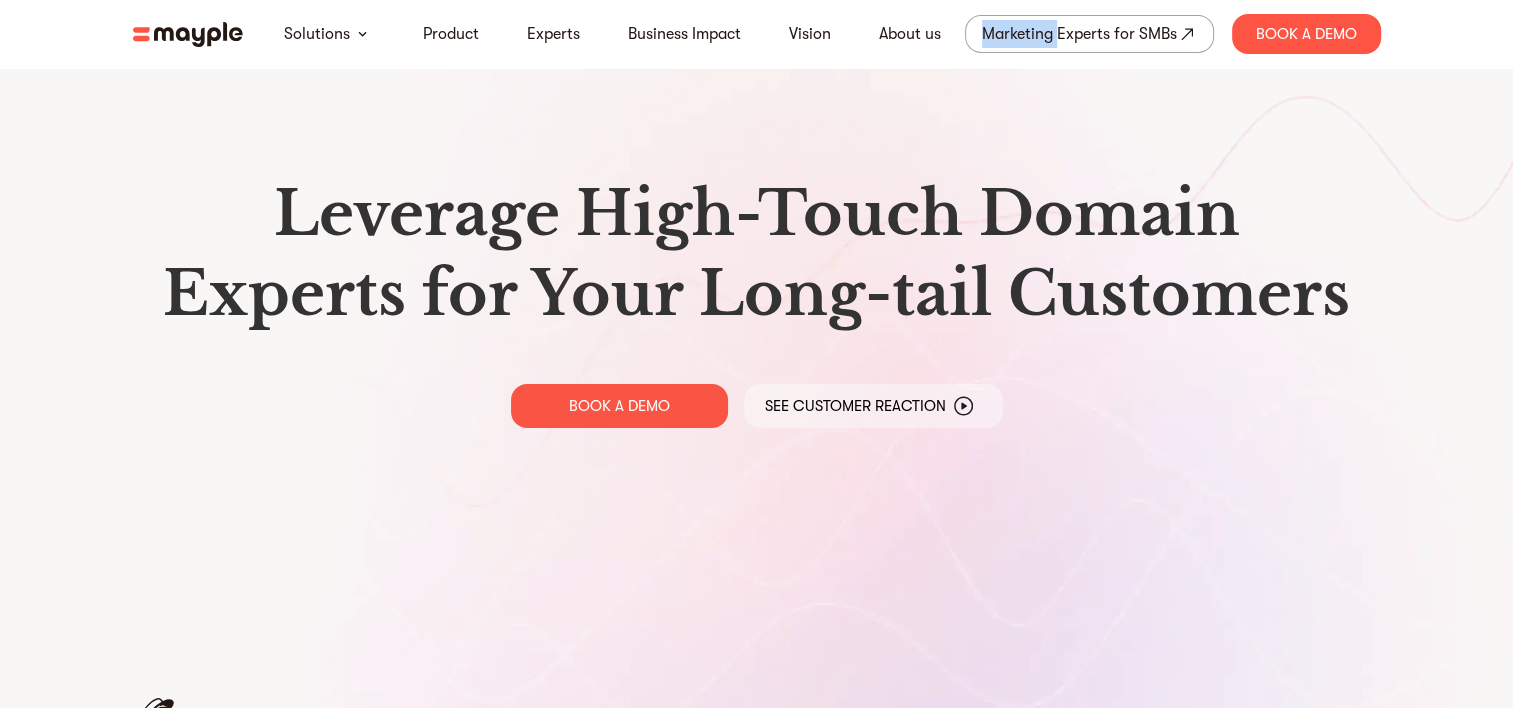 click on "Solutions
Product
Experts
Business Impact
Vision
About us
Marketing Experts for SMBs
Retention
Prevent churn by providing bespoke Expert support for your users with the
Managed Expert Platform
Onboarding
Provide bespoke, Expert-guided onboarding at scale with the Managed
Expert Platform.
Managed Services
Deliver high-quality customer experiences and boost your LTV by adding
turnkey services to your platform." at bounding box center (737, 34) 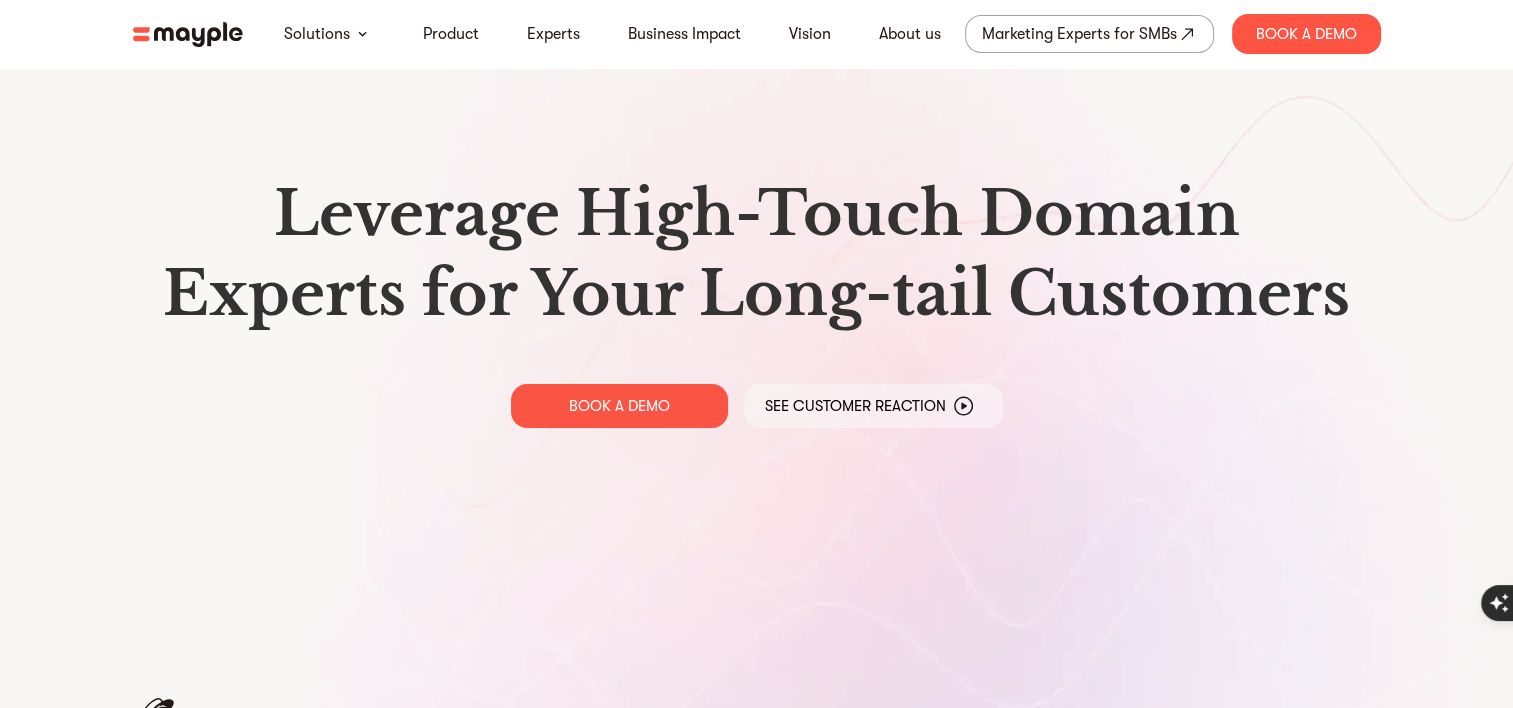 click at bounding box center [188, 34] 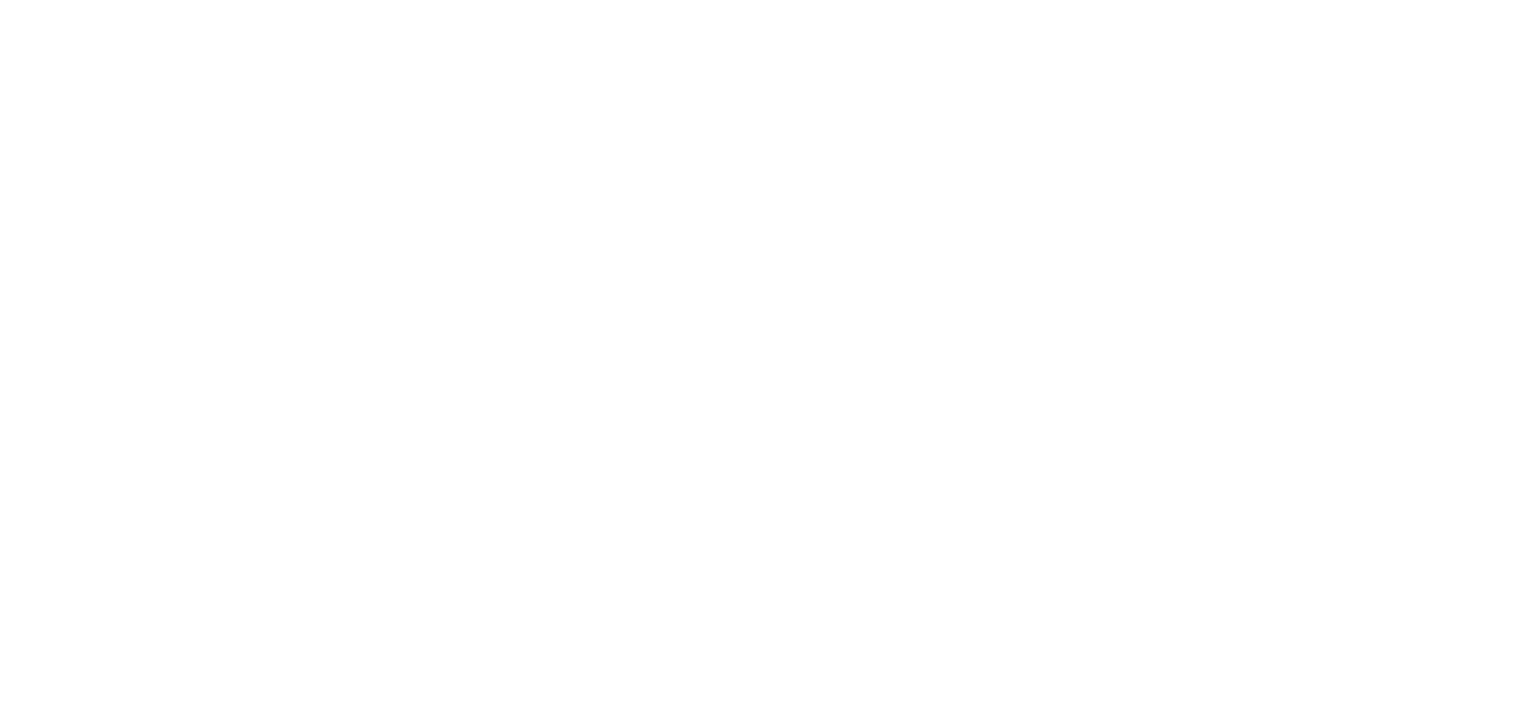 scroll, scrollTop: 0, scrollLeft: 0, axis: both 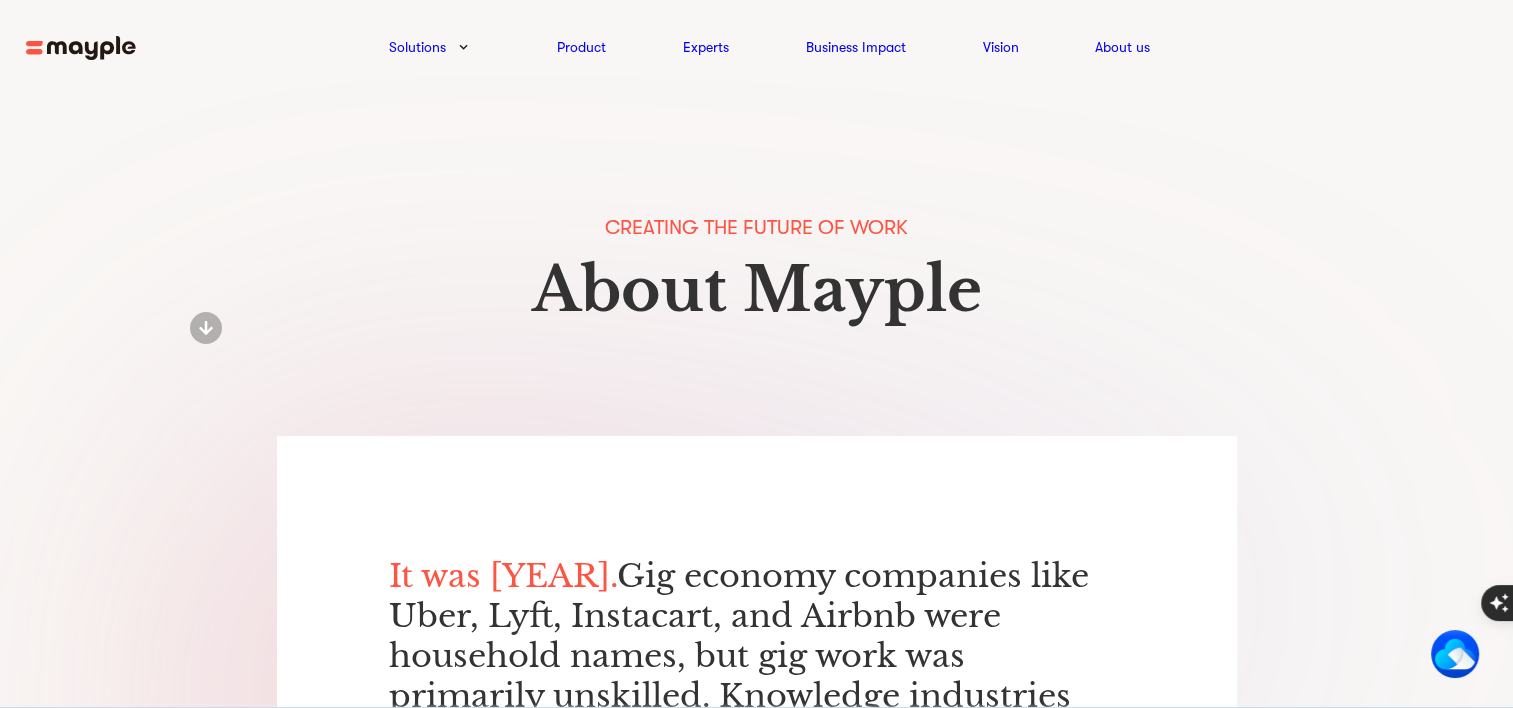 click at bounding box center (81, 48) 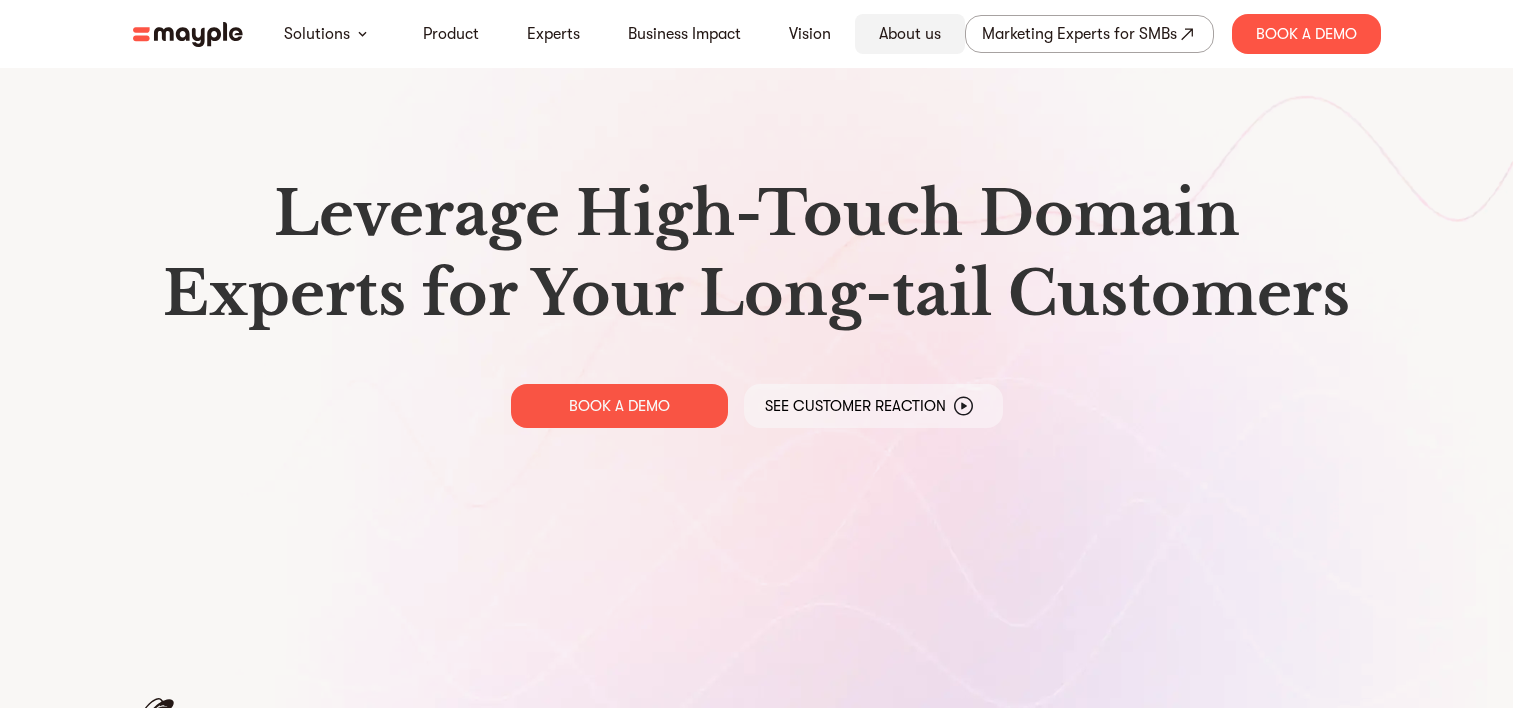 scroll, scrollTop: 0, scrollLeft: 0, axis: both 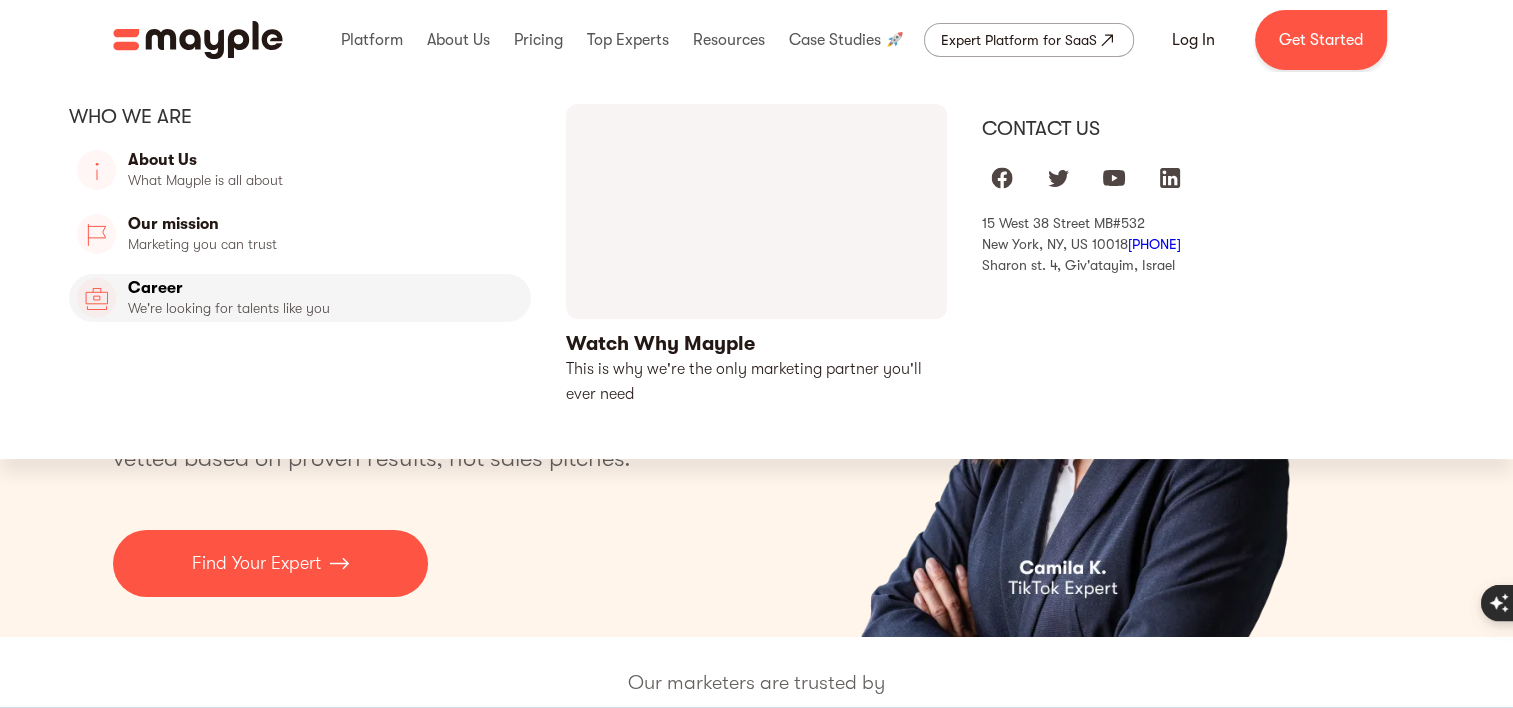 click on "Career" at bounding box center [300, 298] 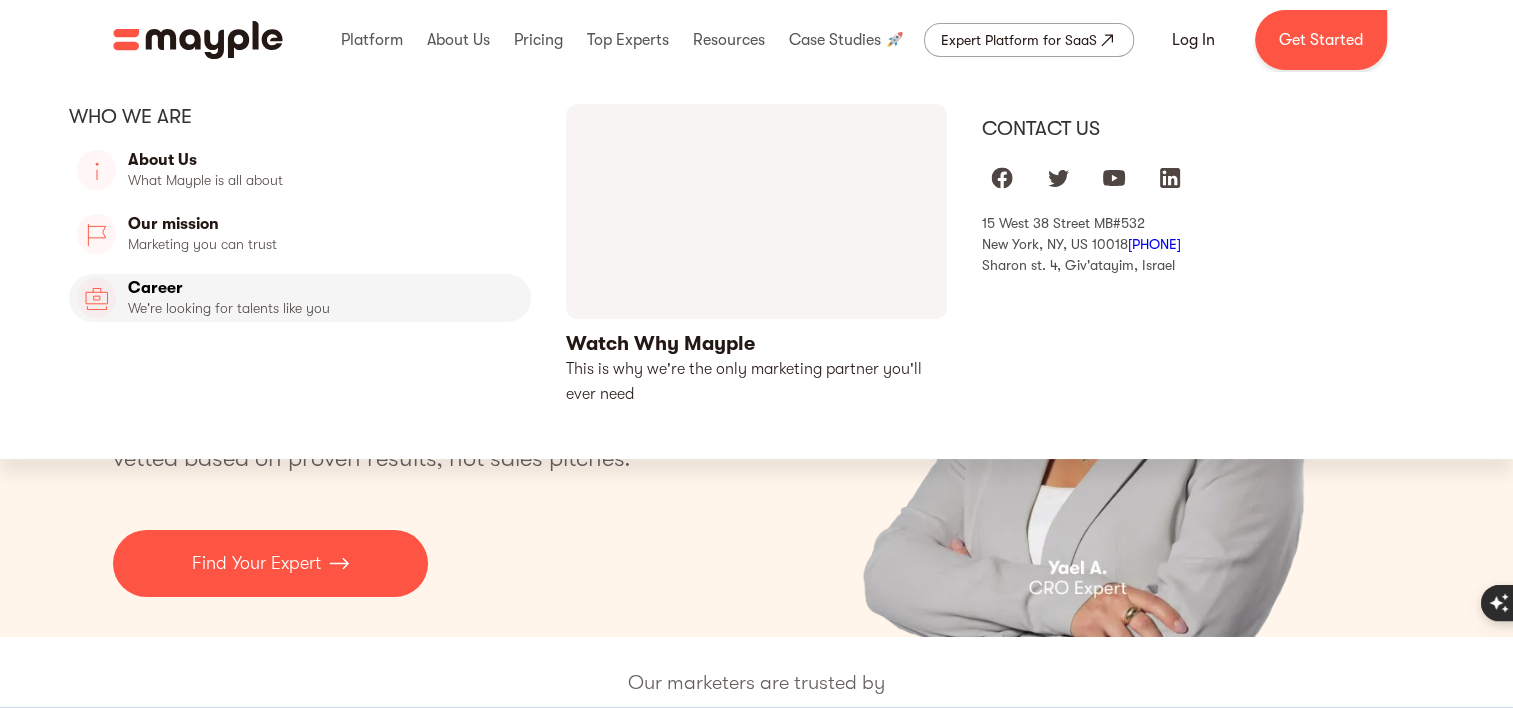 click on "Career" at bounding box center (300, 298) 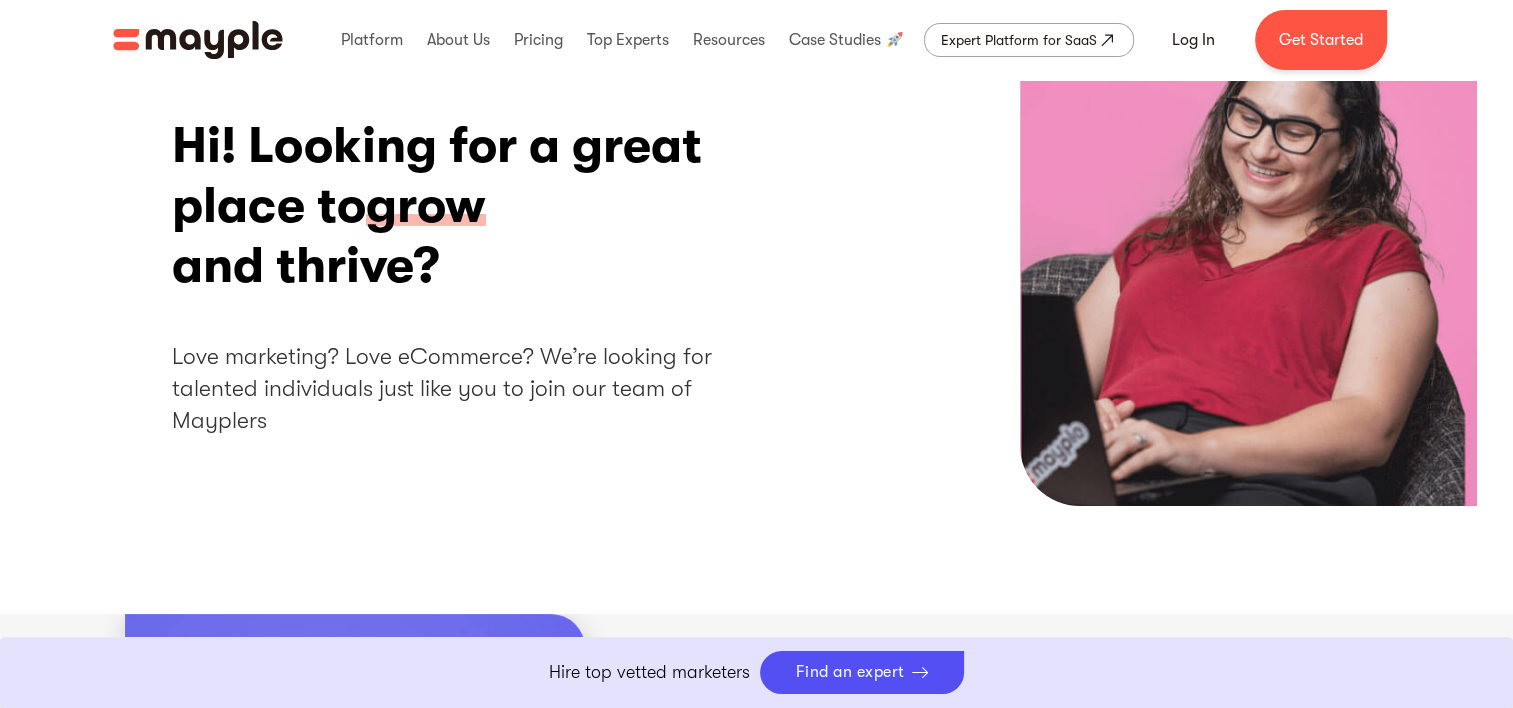 scroll, scrollTop: 400, scrollLeft: 0, axis: vertical 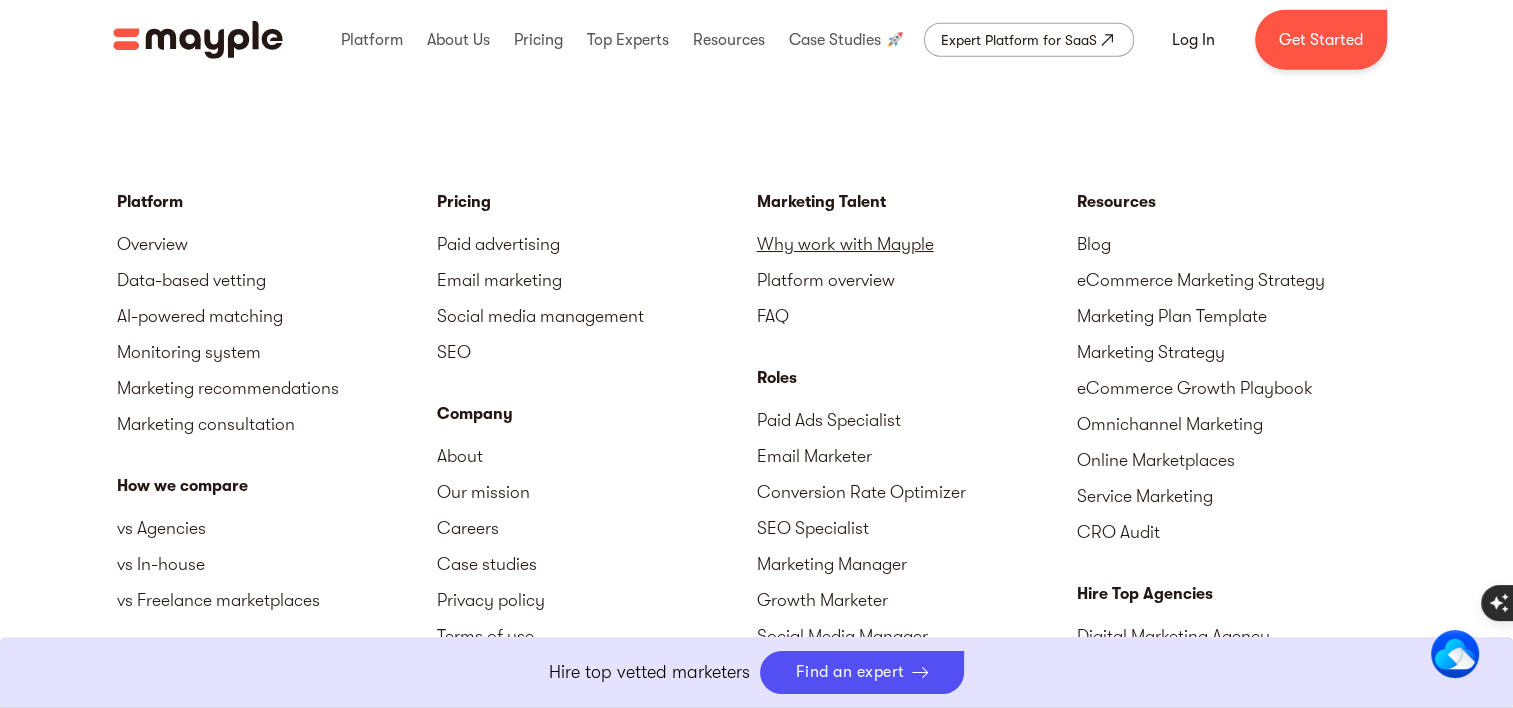click on "Why work with Mayple" at bounding box center (917, 244) 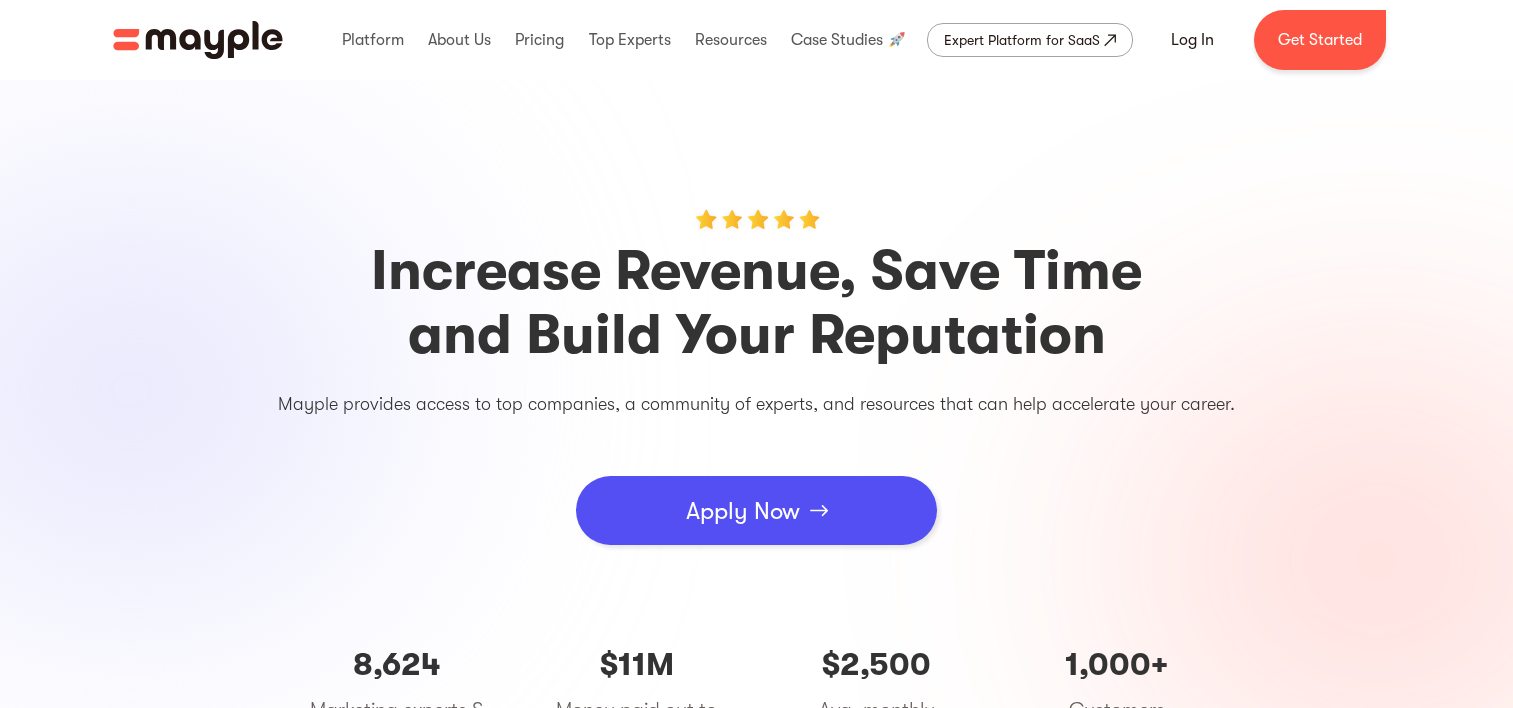 scroll, scrollTop: 0, scrollLeft: 0, axis: both 